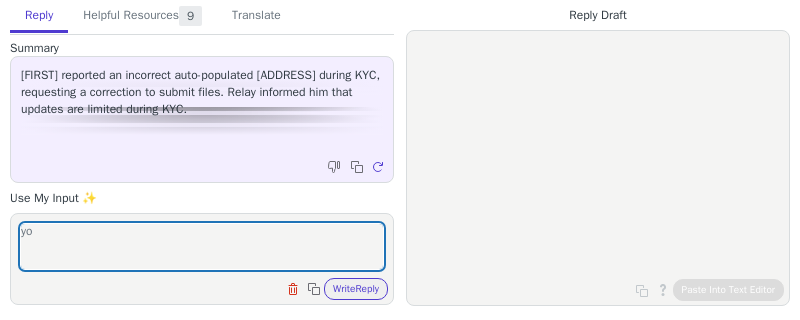 scroll, scrollTop: 0, scrollLeft: 0, axis: both 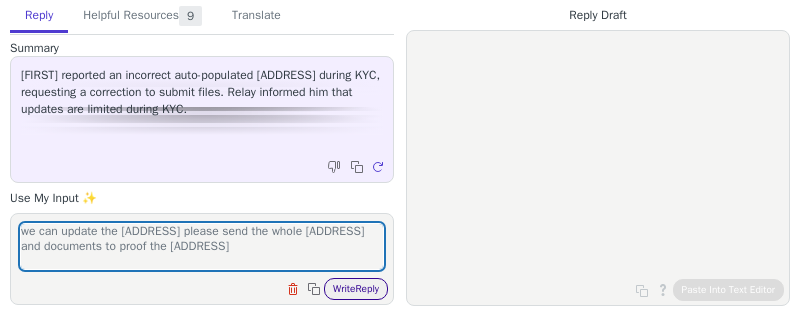 type on "we can update the [ADDRESS] please send the whole [ADDRESS] and documents to proof the [ADDRESS]" 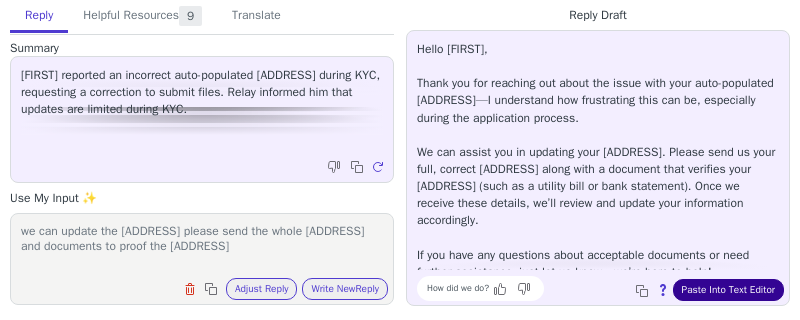 click on "Paste Into Text Editor" at bounding box center (728, 290) 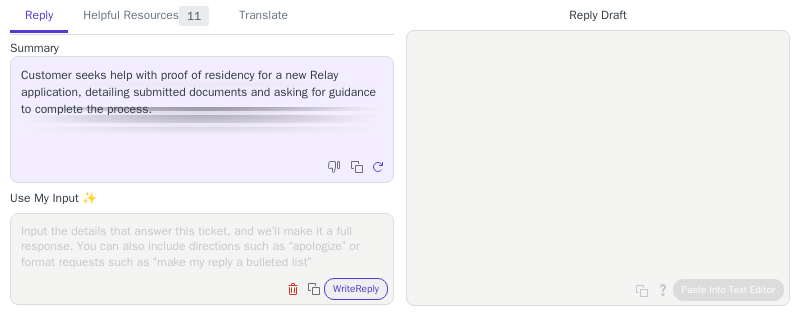 scroll, scrollTop: 0, scrollLeft: 0, axis: both 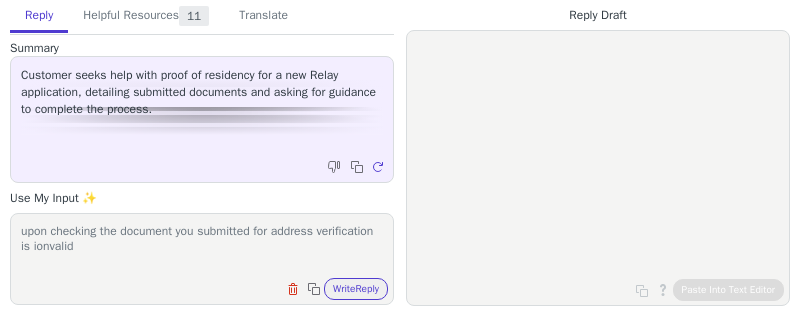 click on "upon checking the document you submitted for address verification is ionvalid" at bounding box center (202, 246) 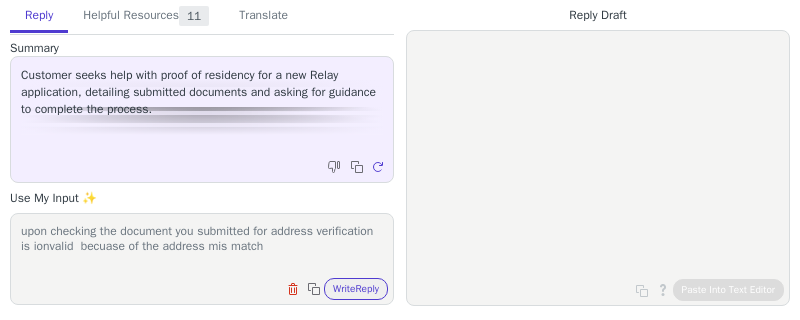 click on "upon checking the document you submitted for address verification is ionvalid  becuase of the address mis match" at bounding box center [202, 246] 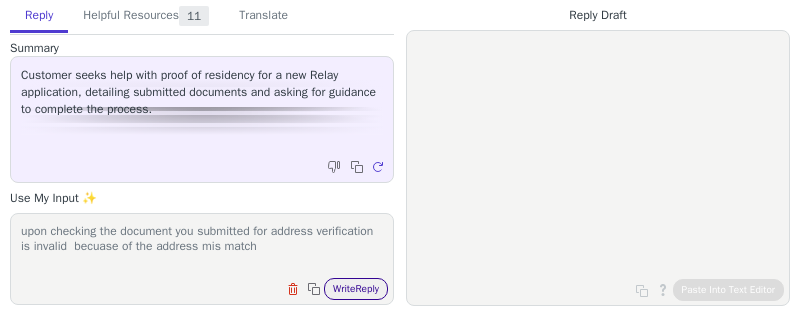 type on "upon checking the document you submitted for address verification is invalid  becuase of the address mis match" 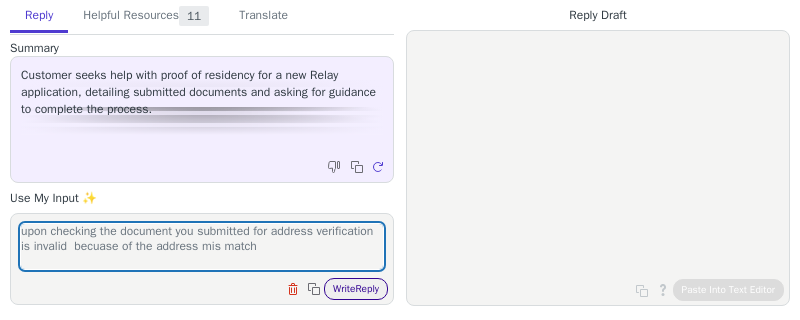 click on "Write  Reply" at bounding box center (356, 289) 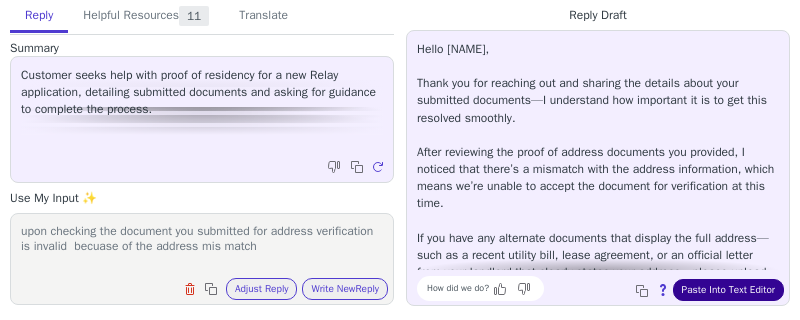 click on "Paste Into Text Editor" at bounding box center [728, 290] 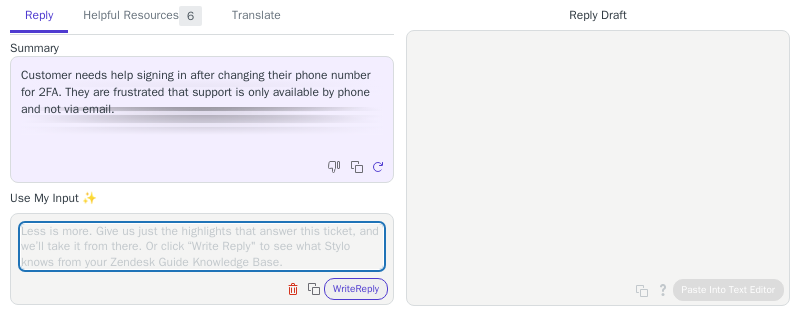 scroll, scrollTop: 0, scrollLeft: 0, axis: both 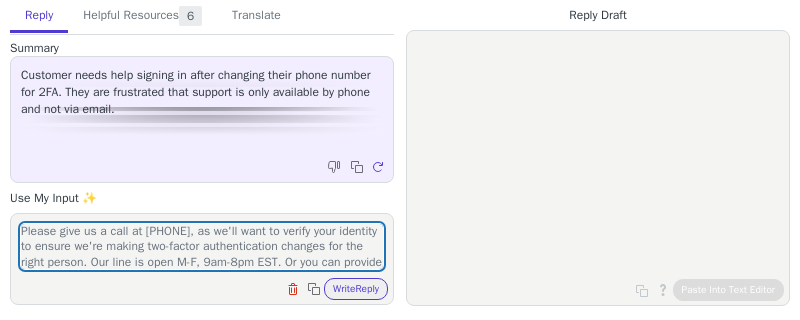 drag, startPoint x: 17, startPoint y: 228, endPoint x: 17, endPoint y: 239, distance: 11 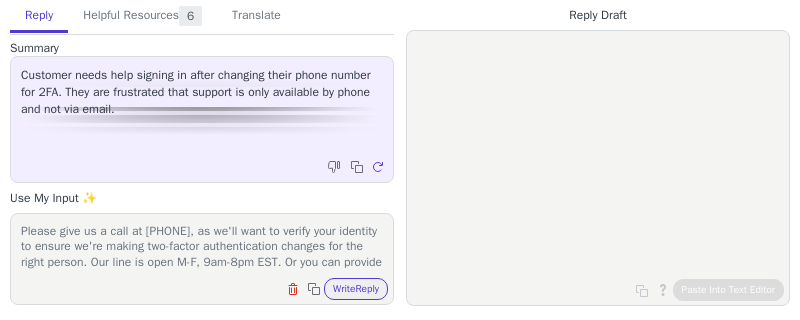 click on "Please give us a call at [PHONE], as we'll want to verify your identity to ensure we're making two-factor authentication changes for the right person. Our line is open M-F, 9am-8pm EST. Or you can provide the best call-back number and a convenient time for us to reach you.
For ease, please reference this ticket number [TICKET] so we can help you out more efficiently.
I apologize for the delay, but your account's security is our top priority! Looking forward to hearing from you.
Let us know if you have any further questions. We're here to help!
Clear field Copy to clipboard Write  Reply" at bounding box center (202, 259) 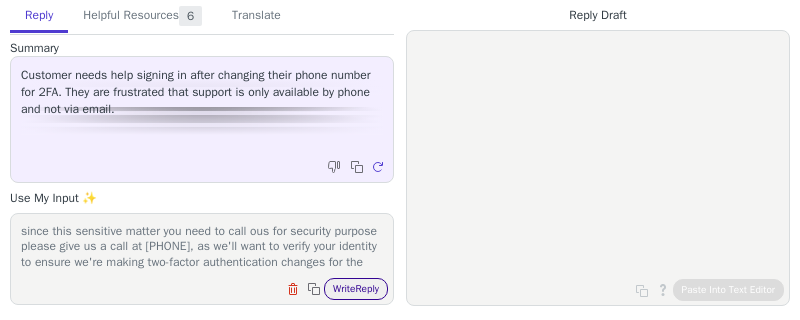 type on "since this sensitive matter you need to call ous for security purpose please give us a call at [PHONE], as we'll want to verify your identity to ensure we're making two-factor authentication changes for the right person. Our line is open M-F, 9am-8pm EST. Or you can provide the best call-back number and a convenient time for us to reach you. For ease, please reference this ticket number [TICKET] so we can help you out more efficiently. I apologize for the delay, but your account's security is our top priority! Looking forward to hearing from you. Let us know if you have any further questions. We're here to help!" 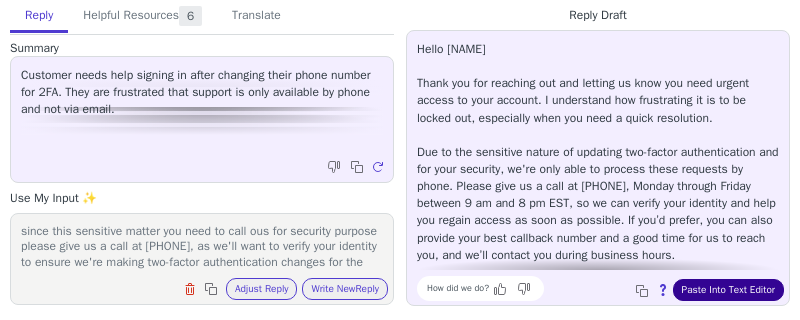 click on "Paste Into Text Editor" at bounding box center (728, 290) 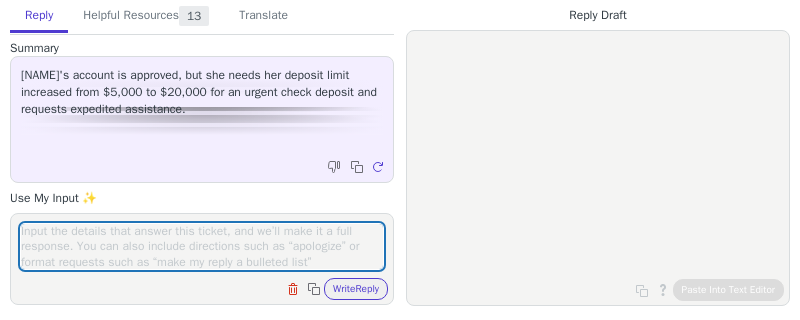 scroll, scrollTop: 0, scrollLeft: 0, axis: both 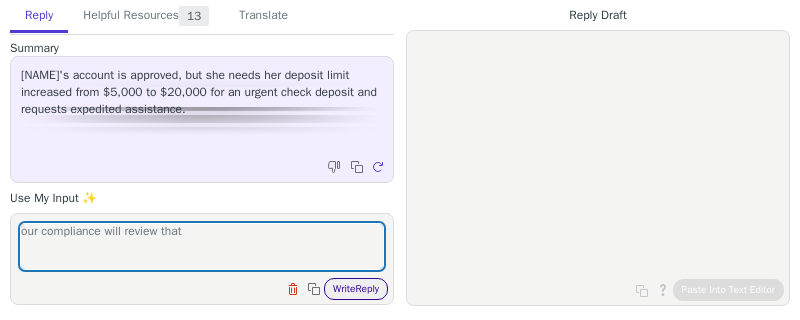 click on "Write  Reply" at bounding box center (356, 289) 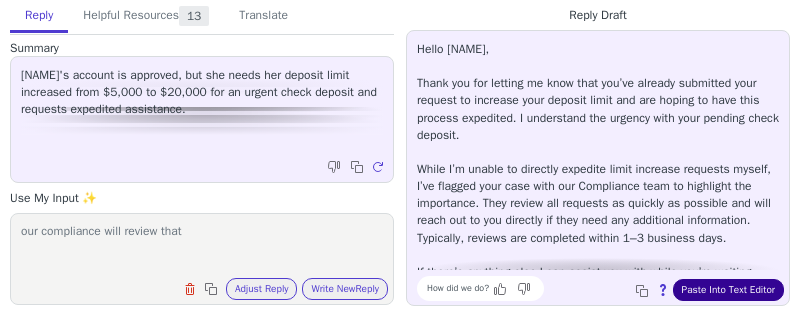 click on "Paste Into Text Editor" at bounding box center (728, 290) 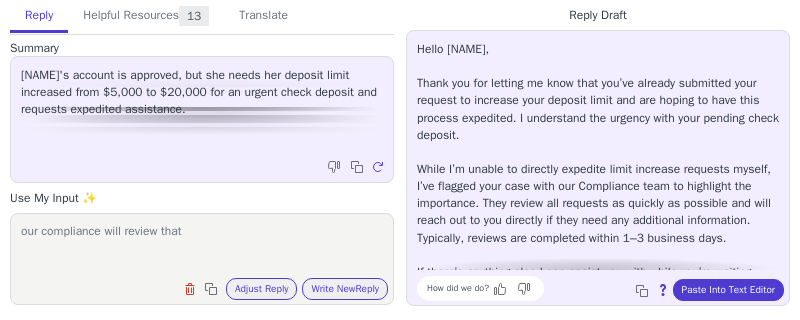 click on "our compliance will review that" at bounding box center [202, 246] 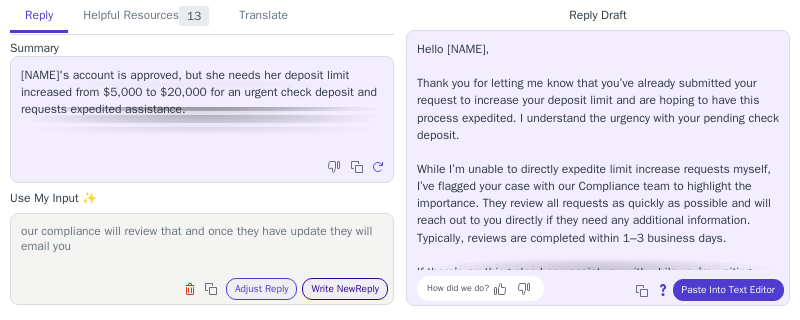 type on "our compliance will review that and once they have update they will email you" 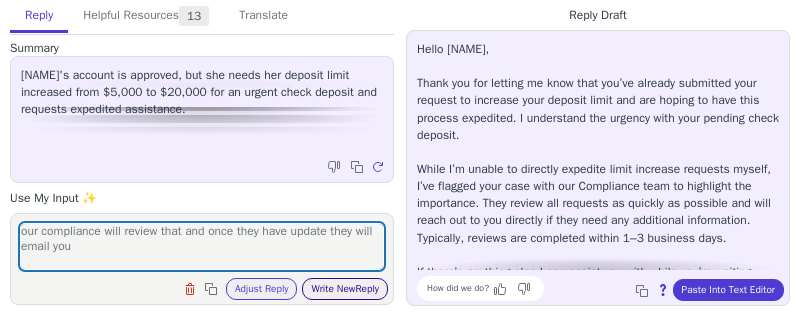 click on "Write New  Reply" at bounding box center [345, 289] 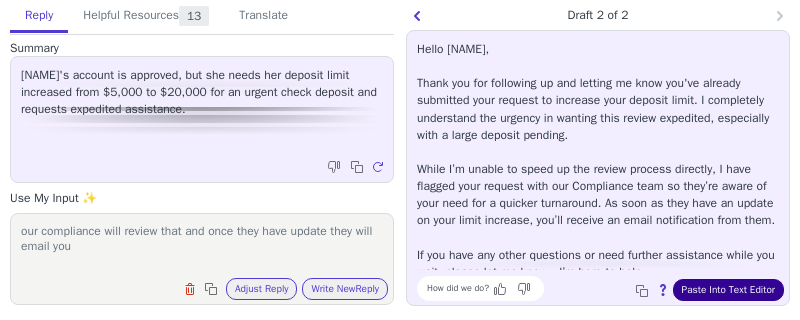 click on "Paste Into Text Editor" at bounding box center (728, 290) 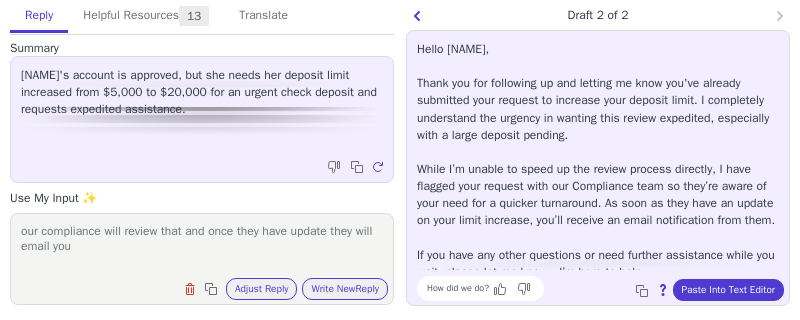 drag, startPoint x: 23, startPoint y: 236, endPoint x: 316, endPoint y: 273, distance: 295.32693 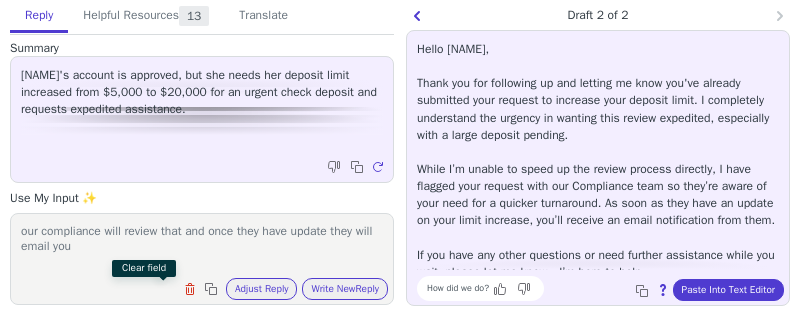 drag, startPoint x: 168, startPoint y: 291, endPoint x: 78, endPoint y: 257, distance: 96.20811 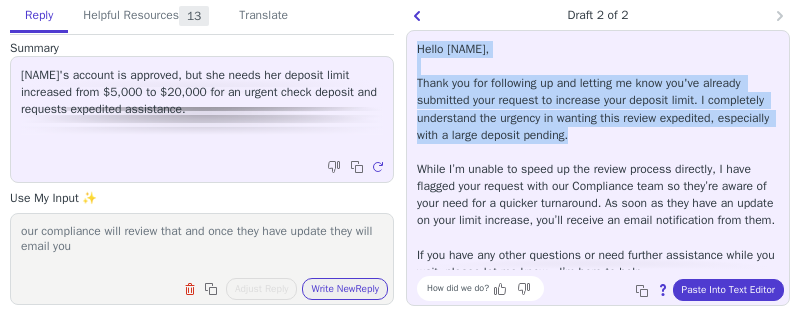 copy on "Hello Octavia, Thank you for following up and letting me know you've already submitted your request to increase your deposit limit. I completely understand the urgency in wanting this review expedited, especially with a large deposit pending." 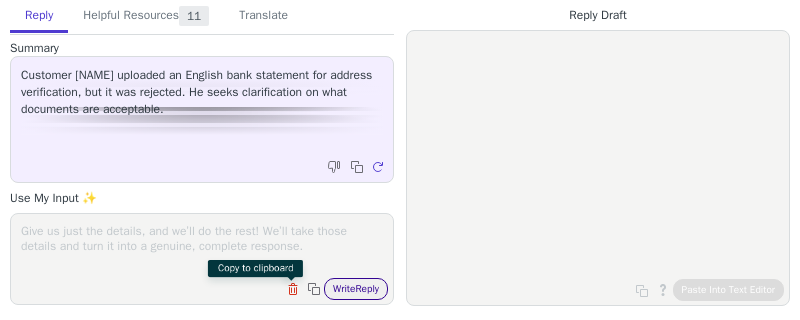 scroll, scrollTop: 0, scrollLeft: 0, axis: both 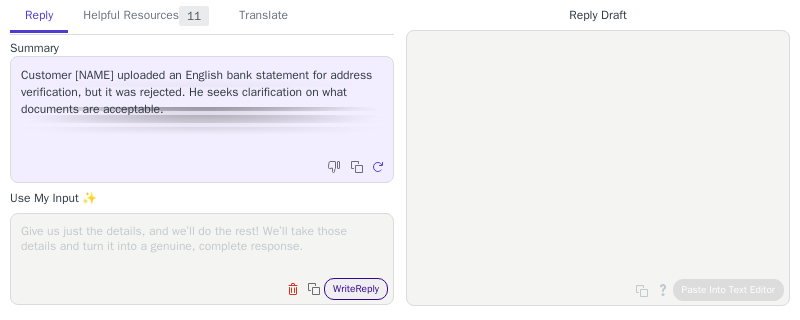 click on "Write  Reply" at bounding box center (356, 289) 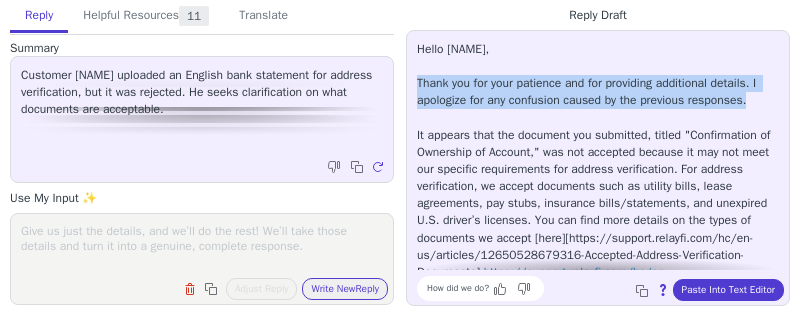 drag, startPoint x: 418, startPoint y: 88, endPoint x: 691, endPoint y: 116, distance: 274.43213 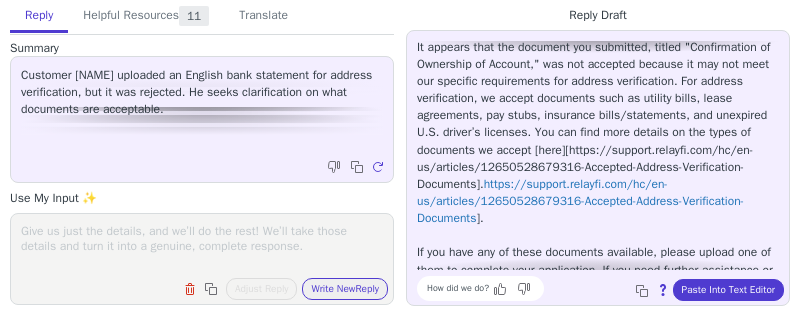 scroll, scrollTop: 106, scrollLeft: 0, axis: vertical 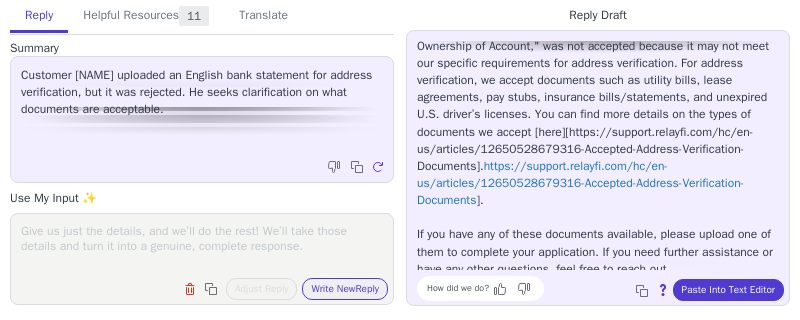 click at bounding box center [202, 246] 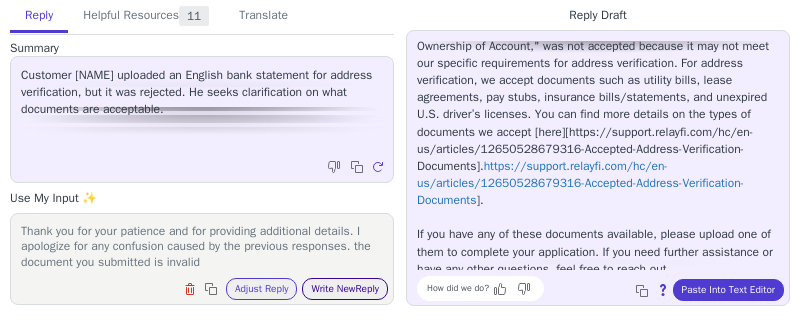 type on "Thank you for your patience and for providing additional details. I apologize for any confusion caused by the previous responses. the document you submitted is invalid" 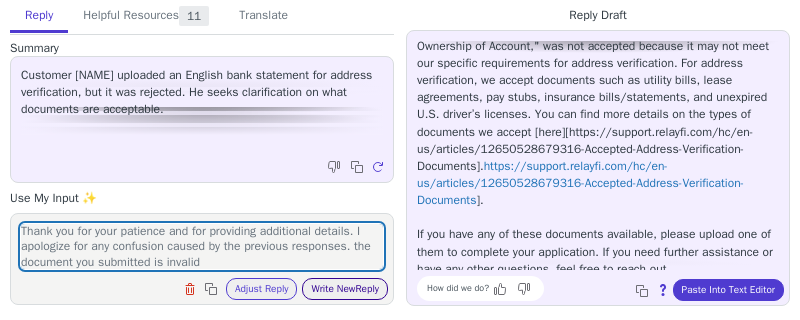 click on "Write New  Reply" at bounding box center [345, 289] 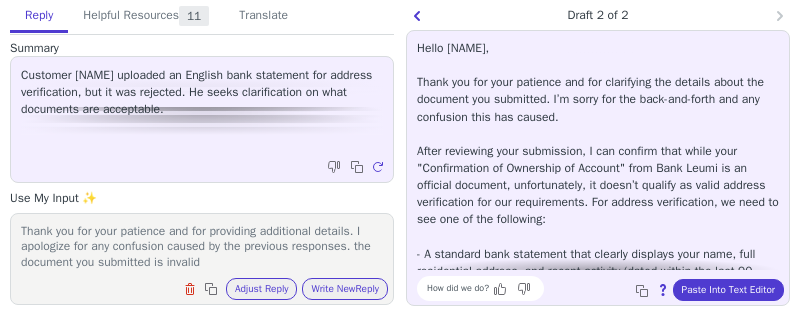 scroll, scrollTop: 3, scrollLeft: 0, axis: vertical 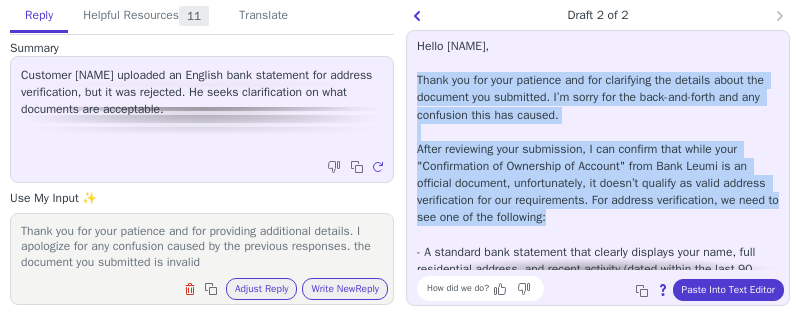 copy on "Thank you for your patience and for clarifying the details about the document you submitted. I’m sorry for the back-and-forth and any confusion this has caused. After reviewing your submission, I can confirm that while your "Confirmation of Ownership of Account" from Bank Leumi is an official document, unfortunately, it doesn’t qualify as valid address verification for our requirements. For address verification, we need to see one of the following:" 